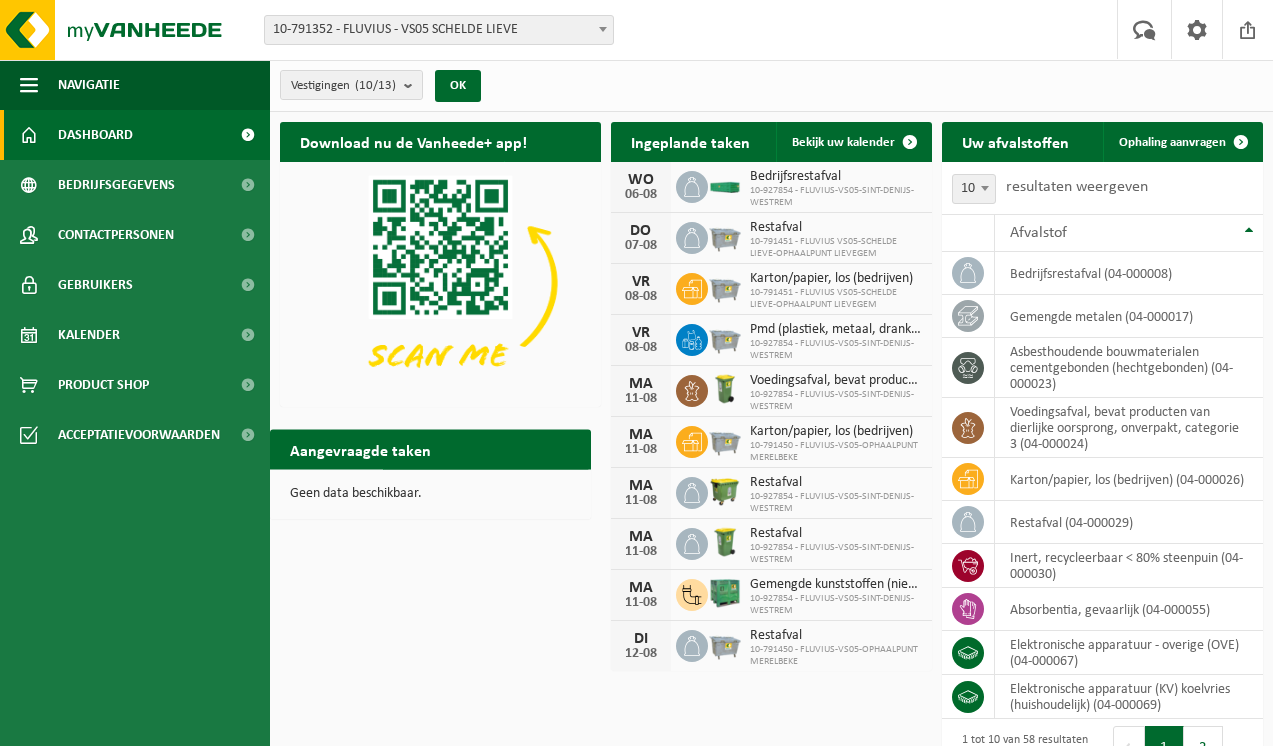 scroll, scrollTop: 0, scrollLeft: 0, axis: both 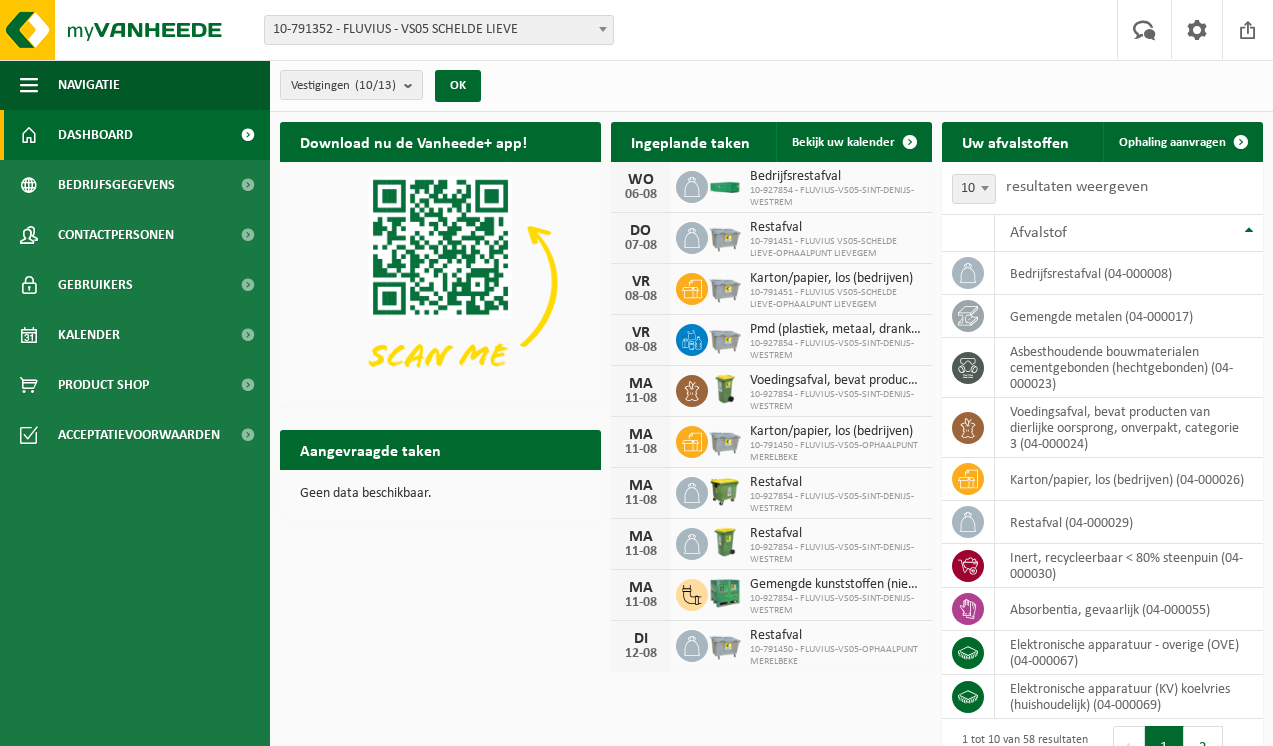 click at bounding box center (603, 29) 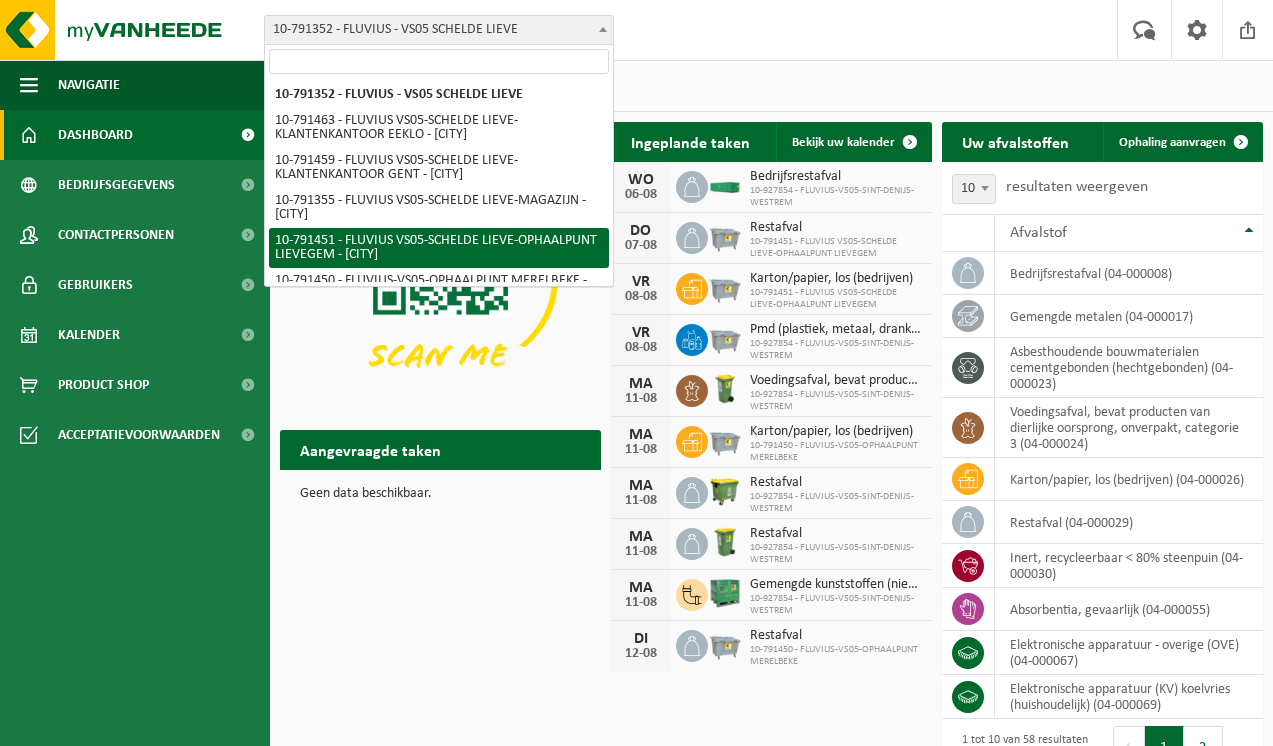 select on "30217" 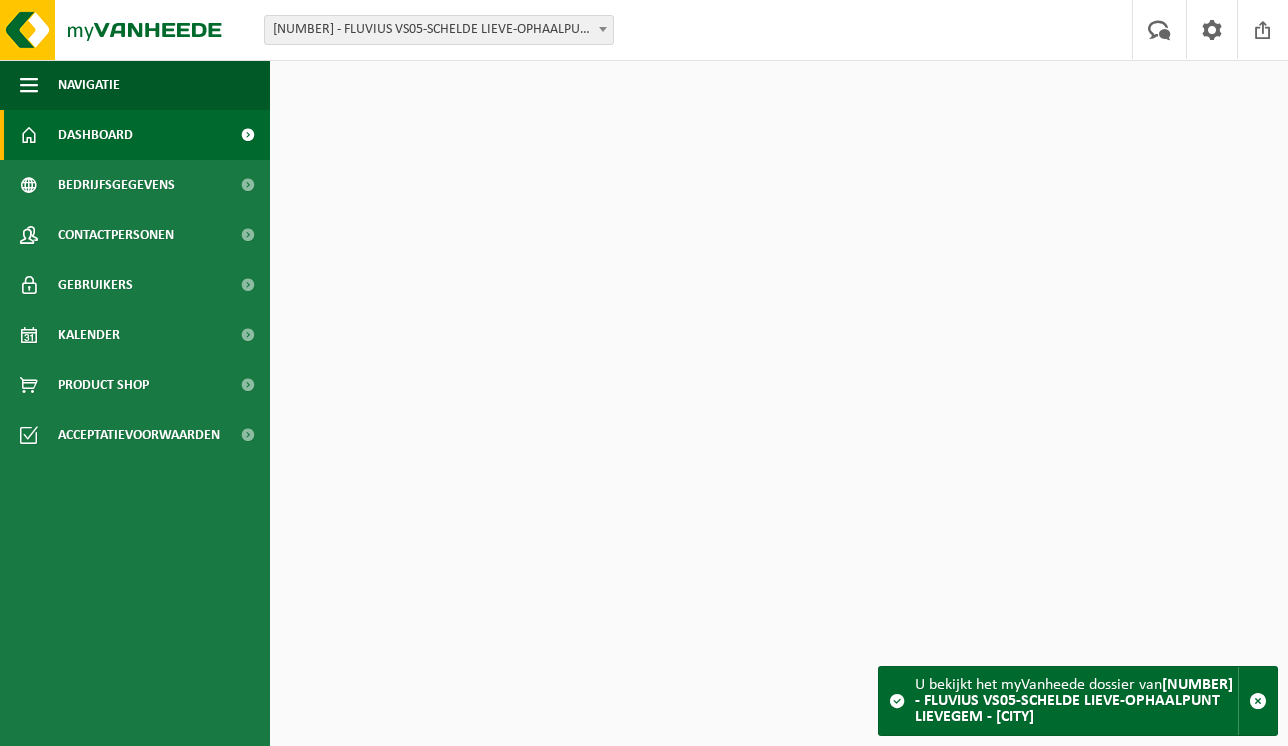 scroll, scrollTop: 0, scrollLeft: 0, axis: both 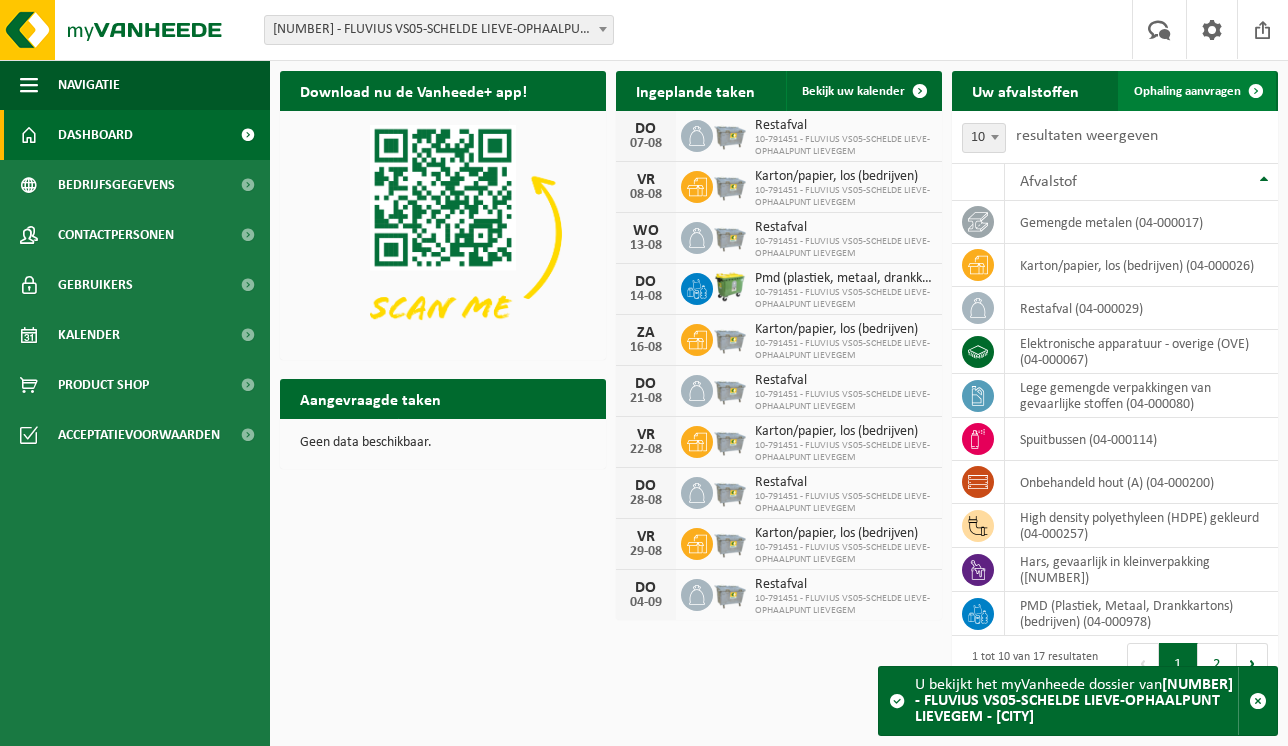 click at bounding box center (1256, 91) 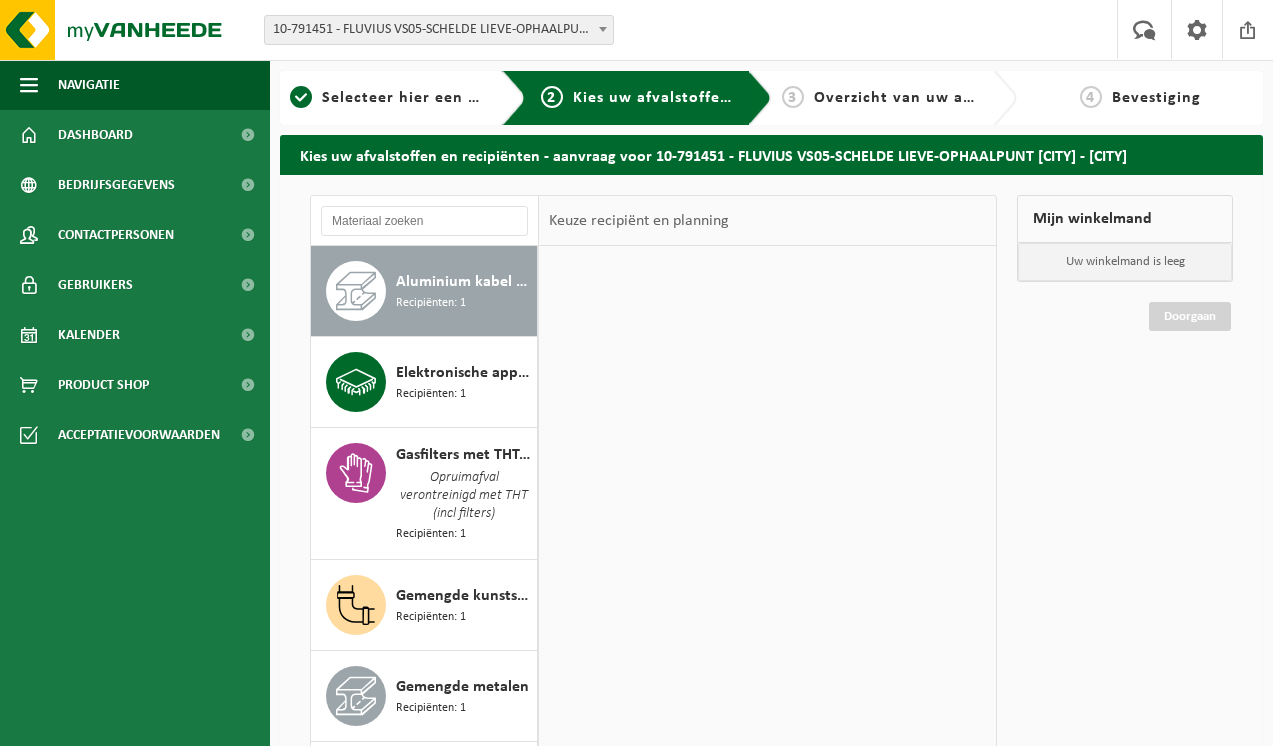 scroll, scrollTop: 0, scrollLeft: 0, axis: both 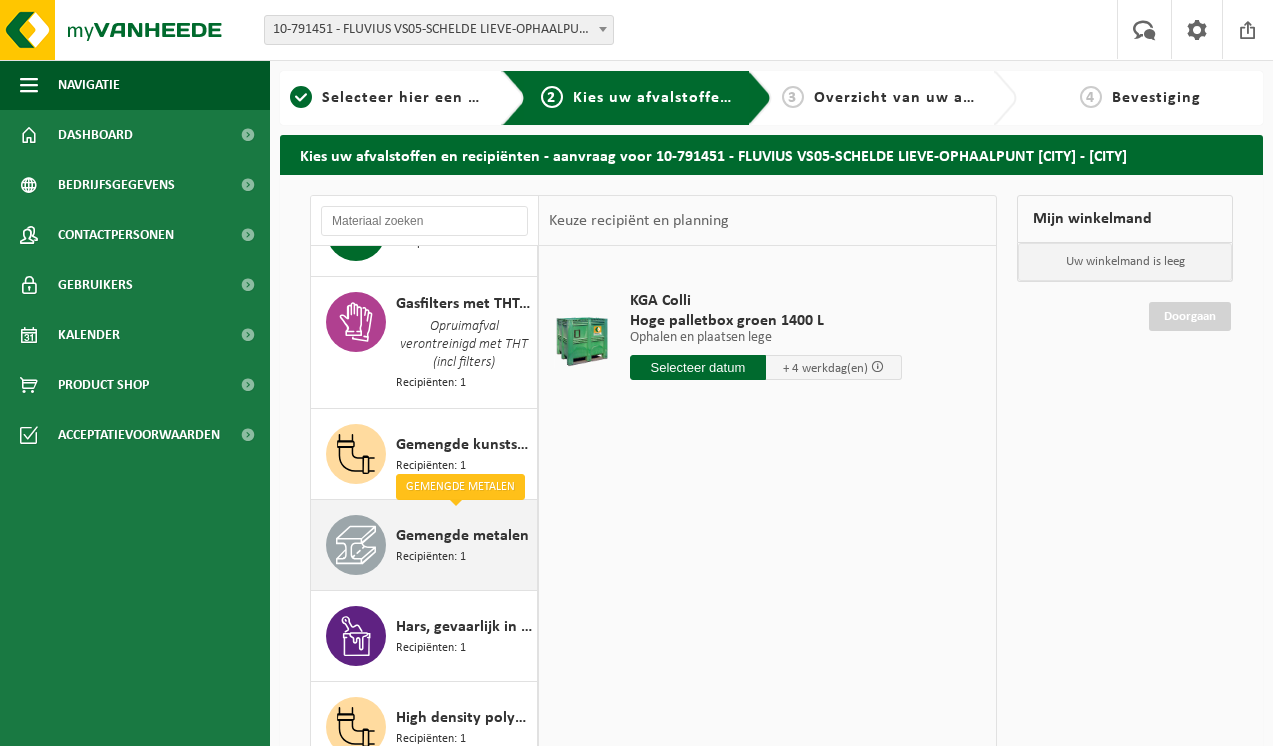 click on "Gemengde metalen" at bounding box center [462, 536] 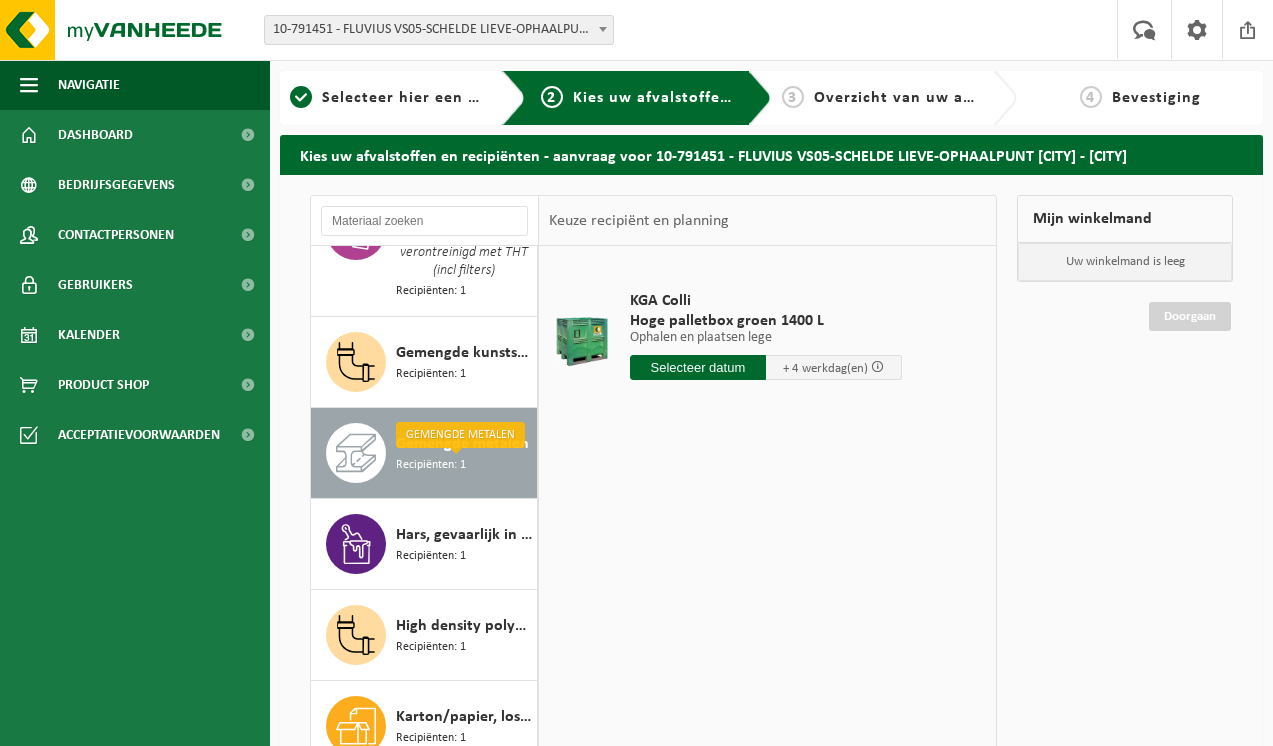 scroll, scrollTop: 400, scrollLeft: 0, axis: vertical 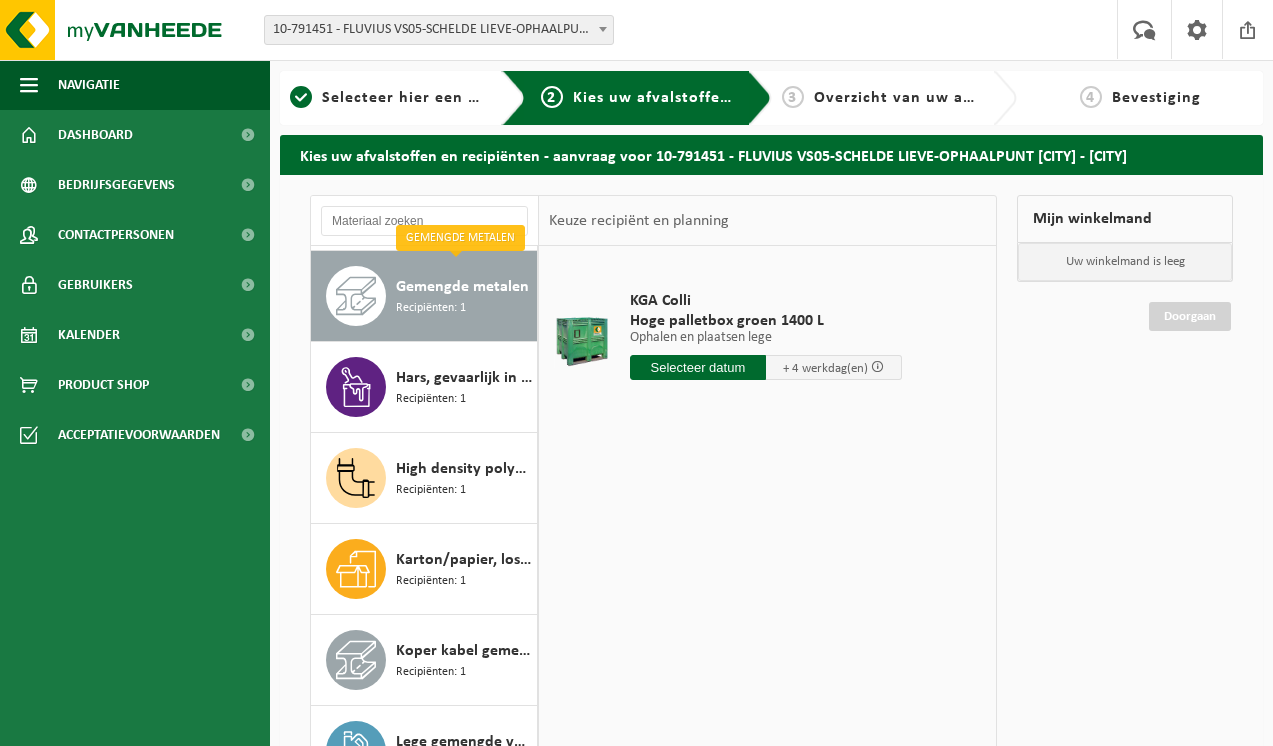 click at bounding box center [698, 367] 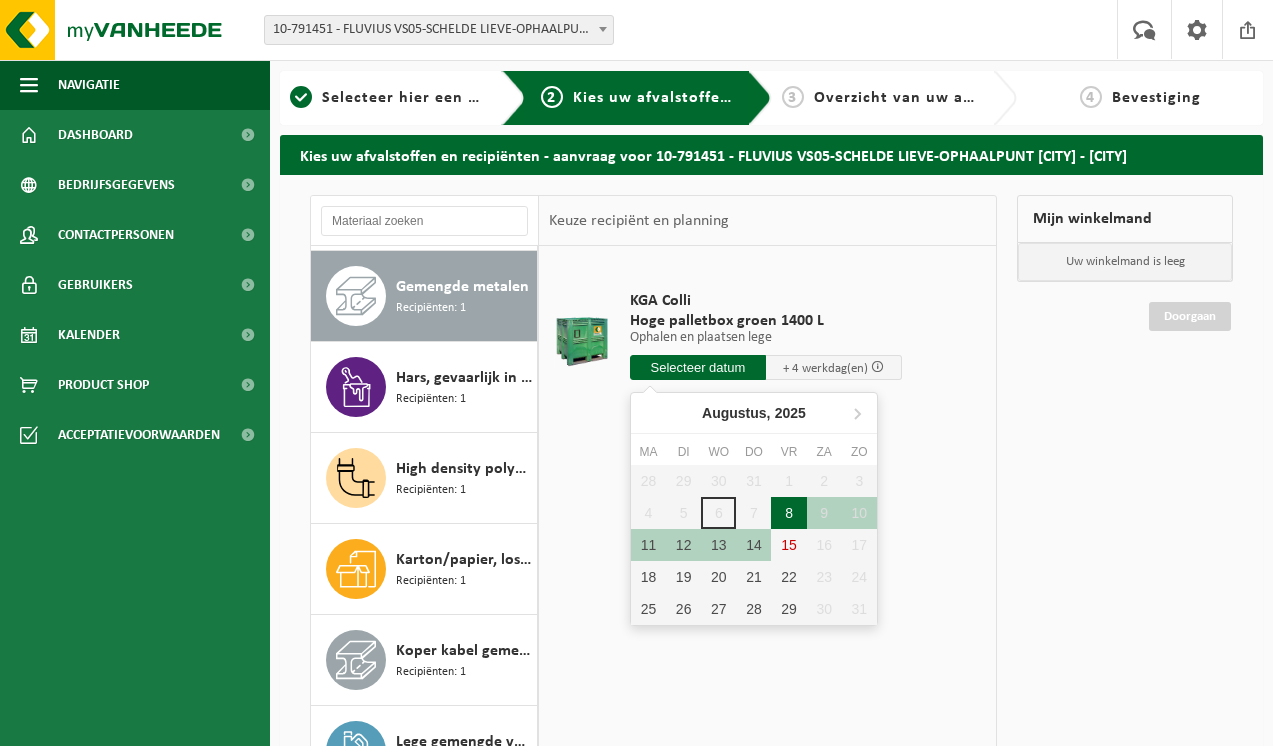 click on "8" at bounding box center [788, 513] 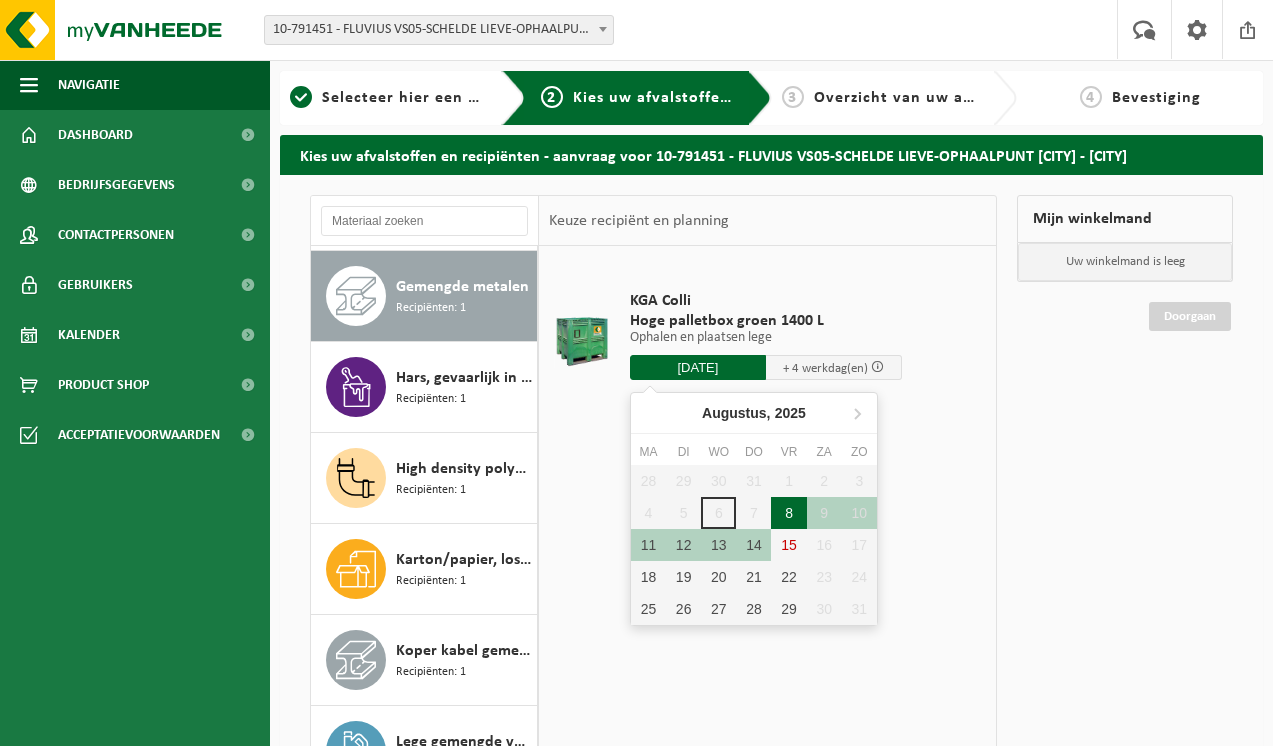 type on "Van 2025-08-08" 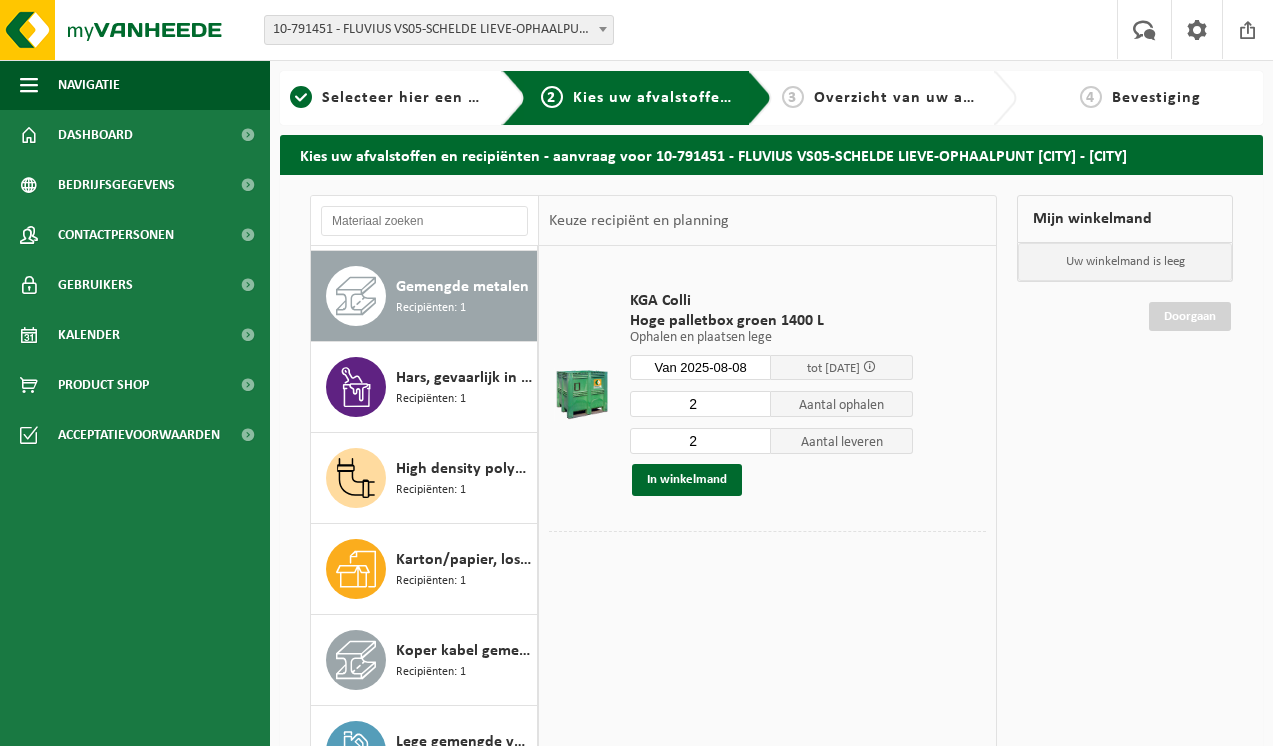 click on "2" at bounding box center [701, 404] 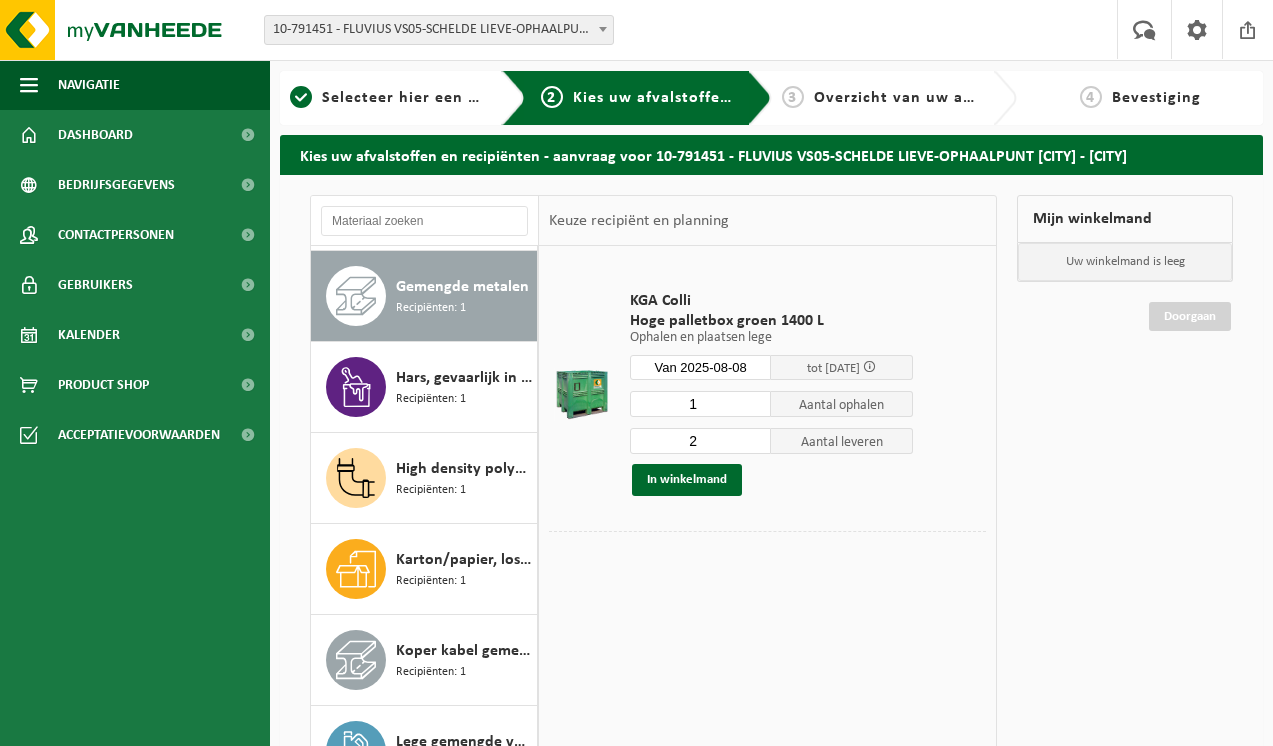 type on "1" 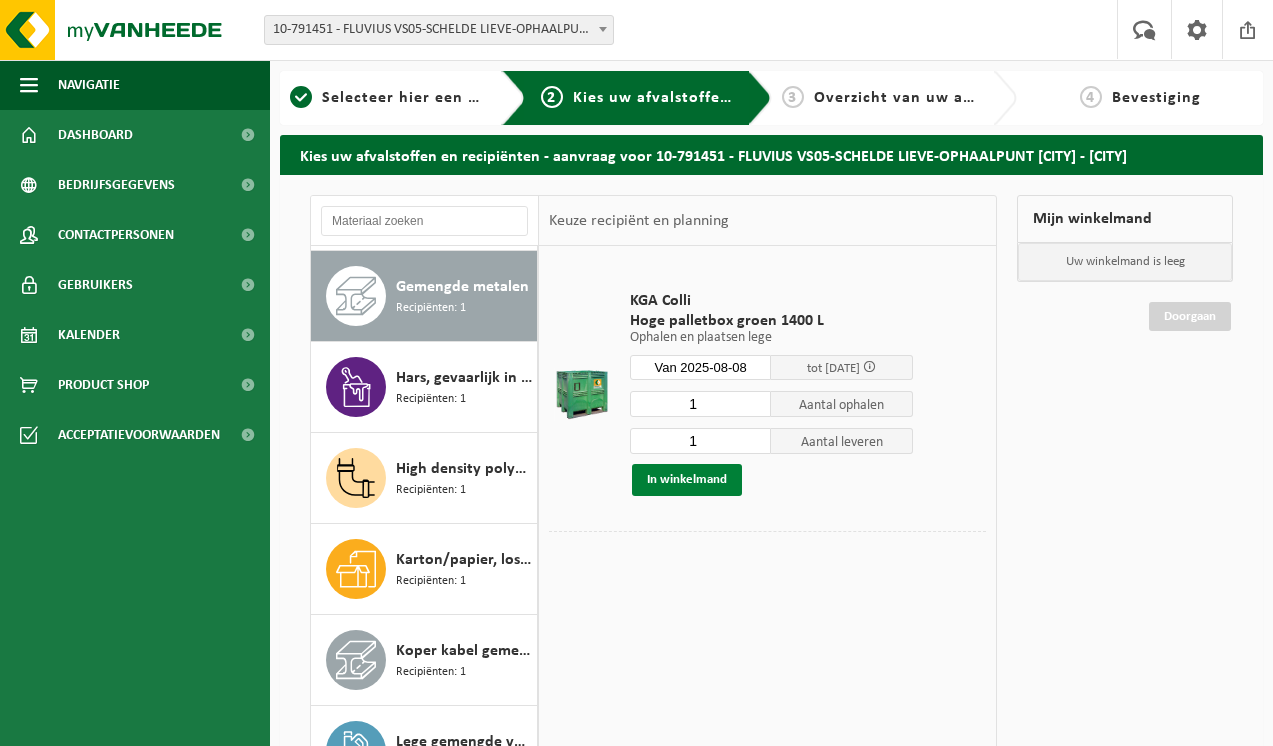 type on "1" 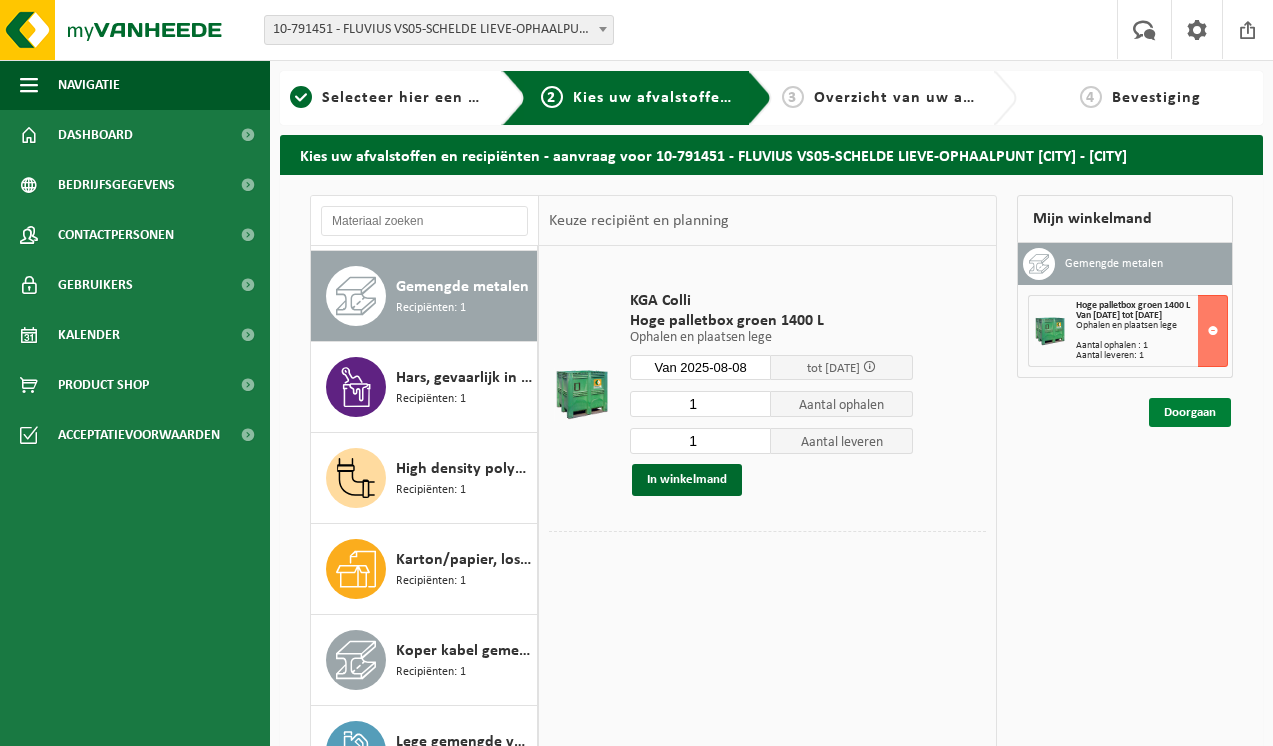 click on "Doorgaan" at bounding box center [1190, 412] 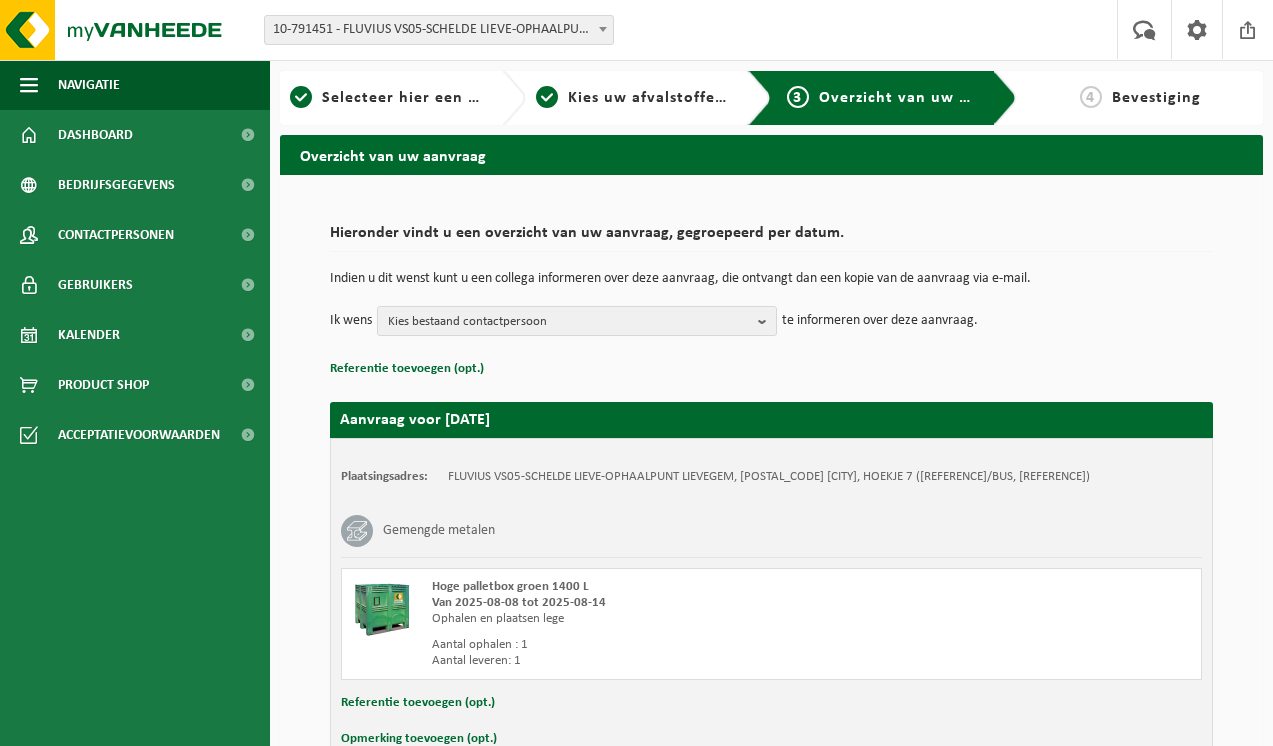 scroll, scrollTop: 0, scrollLeft: 0, axis: both 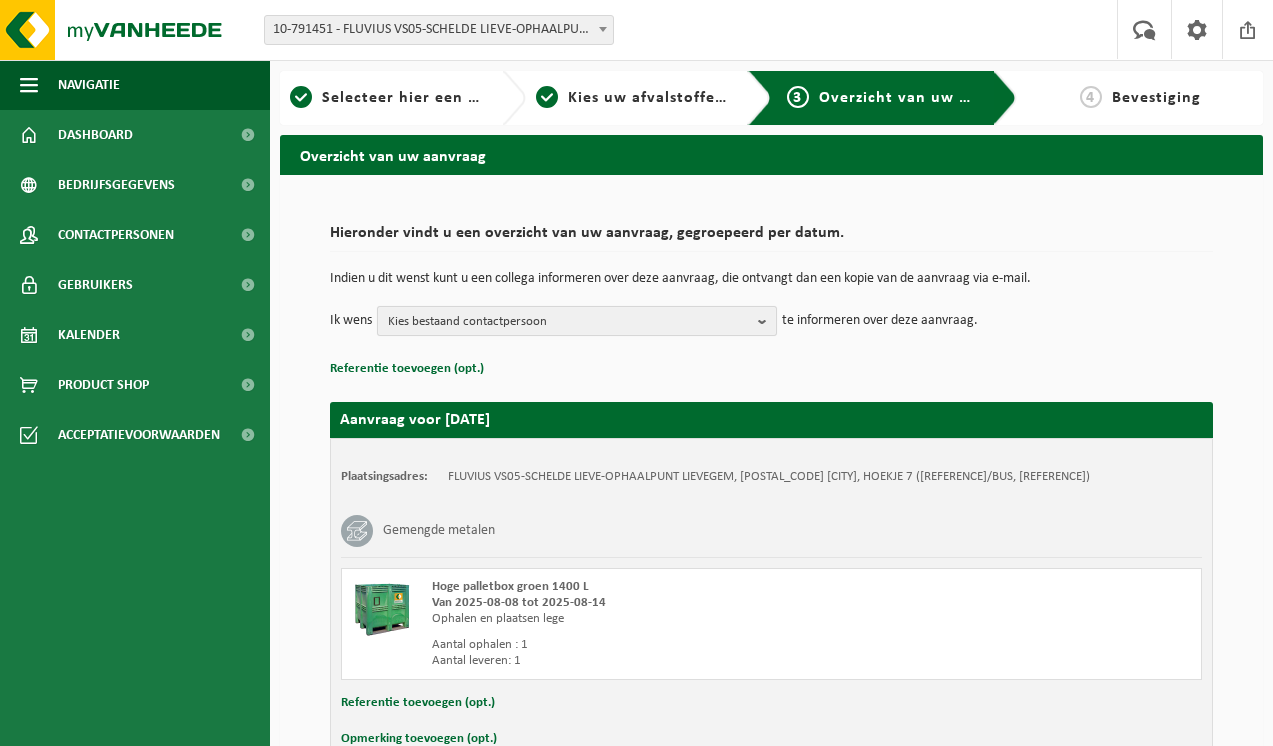 click at bounding box center (767, 321) 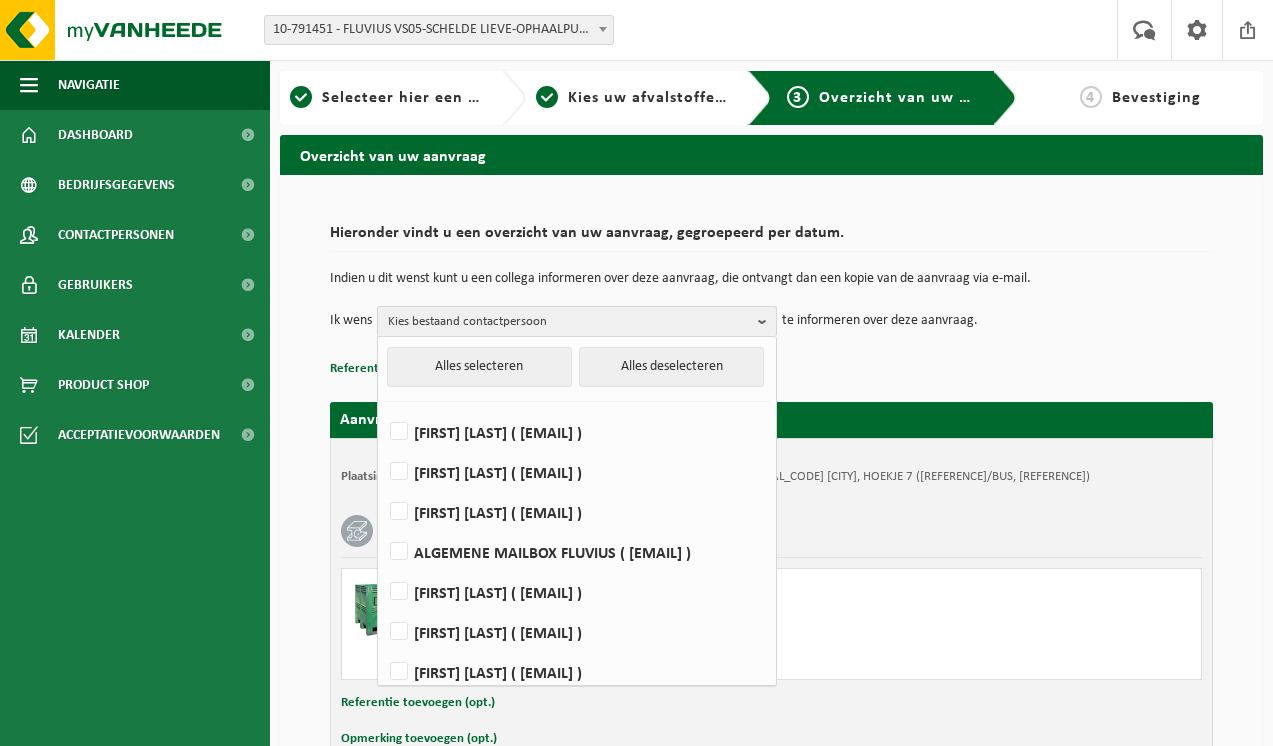 click at bounding box center (767, 321) 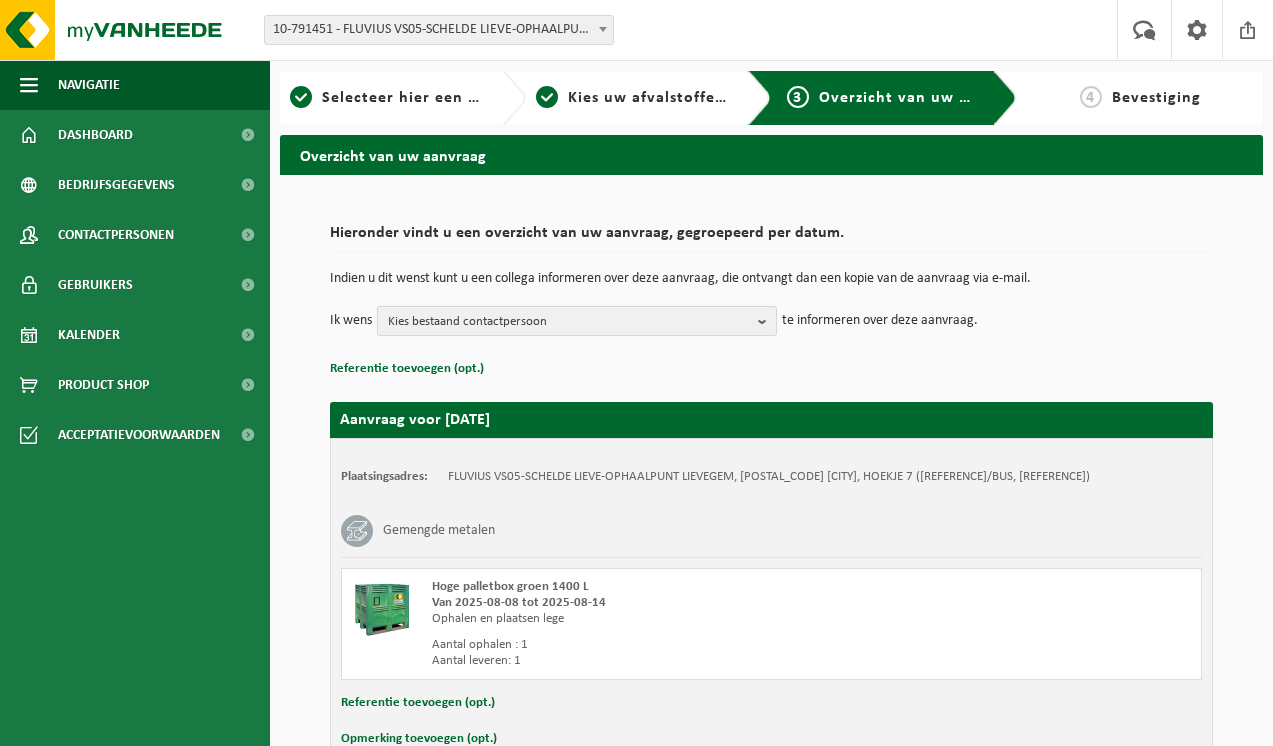 click on "Kies bestaand contactpersoon" at bounding box center (577, 321) 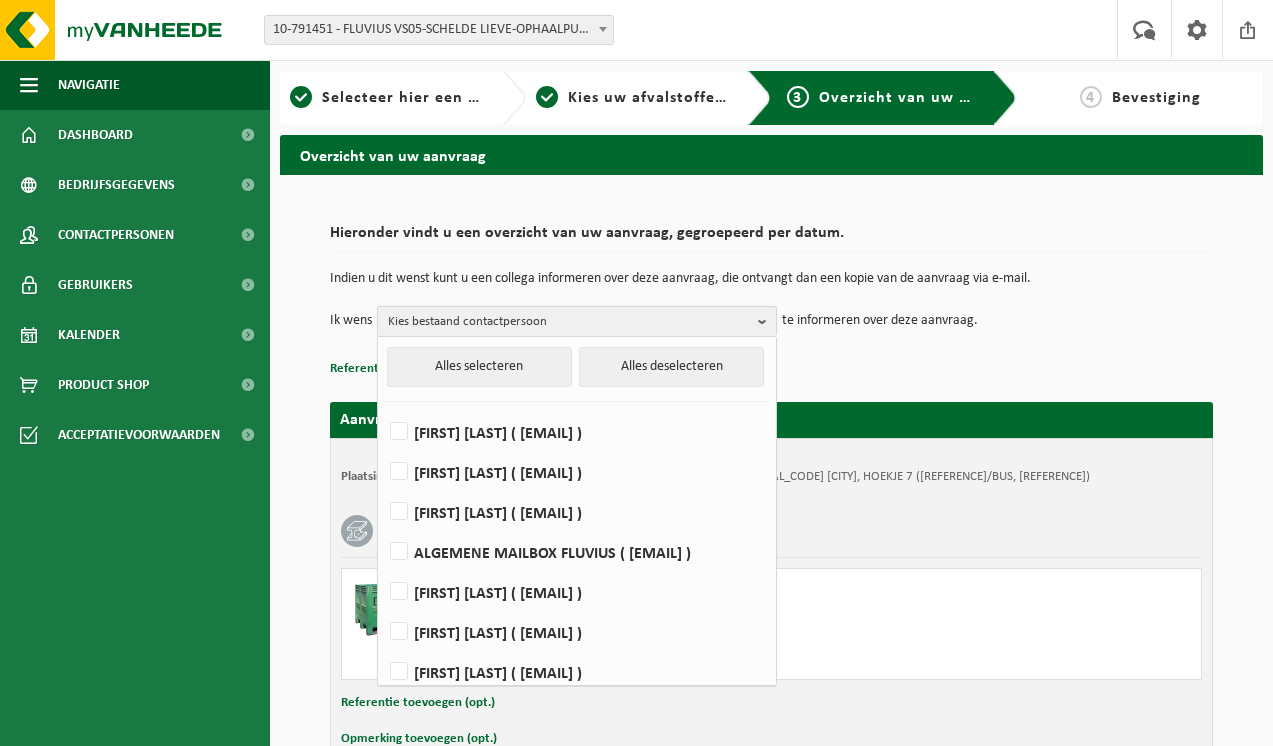 click at bounding box center (767, 321) 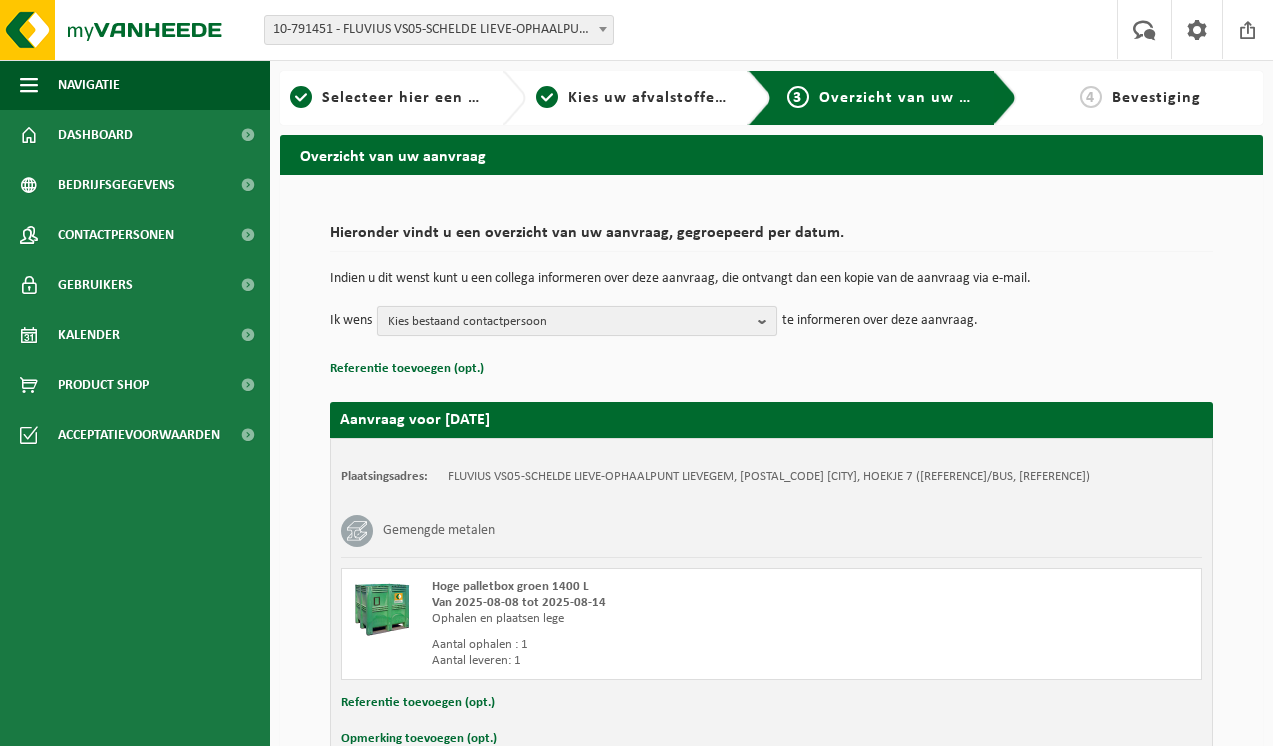 click at bounding box center [767, 321] 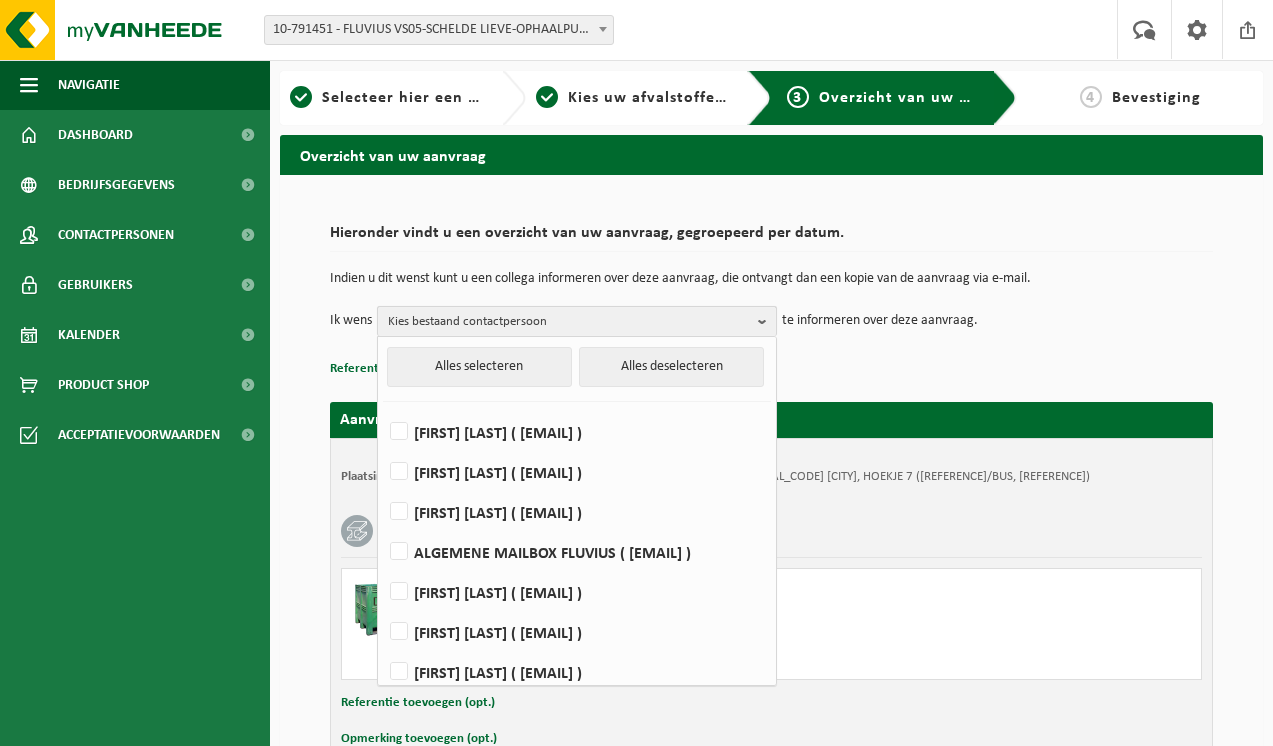 click at bounding box center (767, 321) 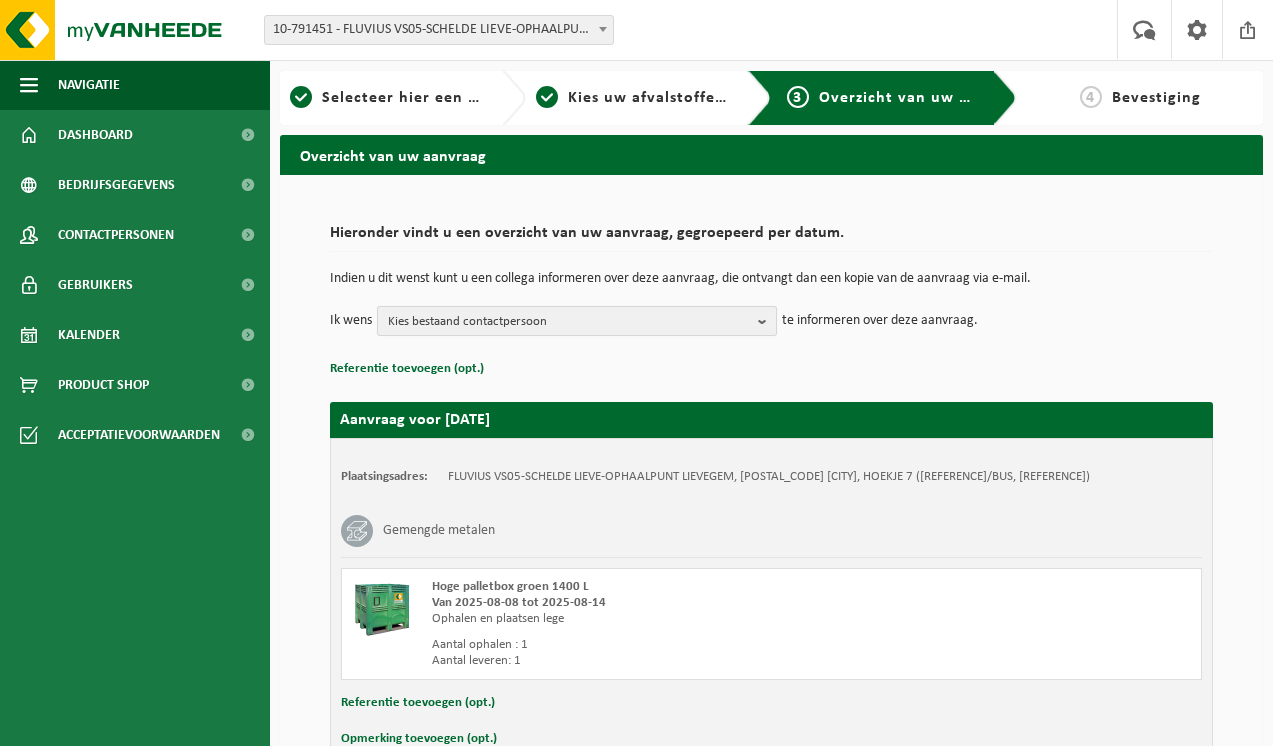 click on "Kies bestaand contactpersoon" at bounding box center (577, 321) 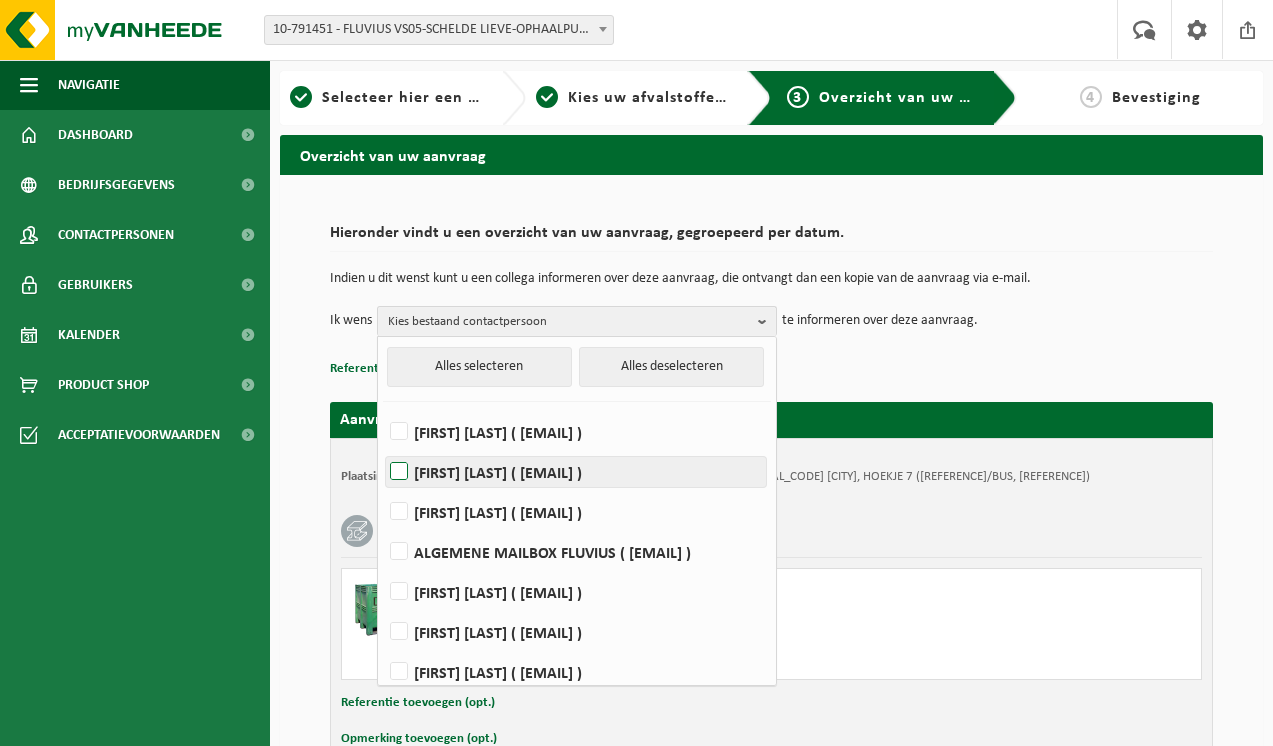 click on "JASKA DE TAVERNIER ( jaska.detavernier@fluvius.be )" at bounding box center [576, 472] 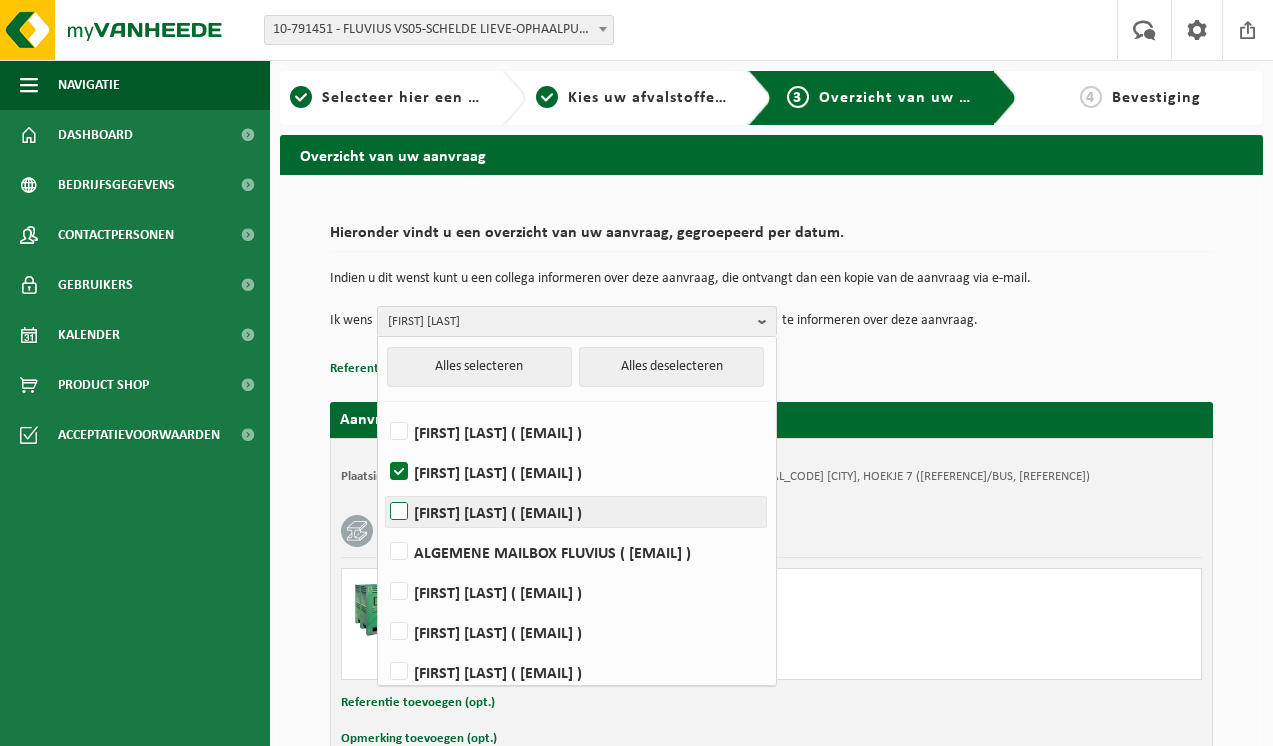 click on "Nathalie Deraedt ( nathalie.deraedt@fluvius.be )" at bounding box center (576, 512) 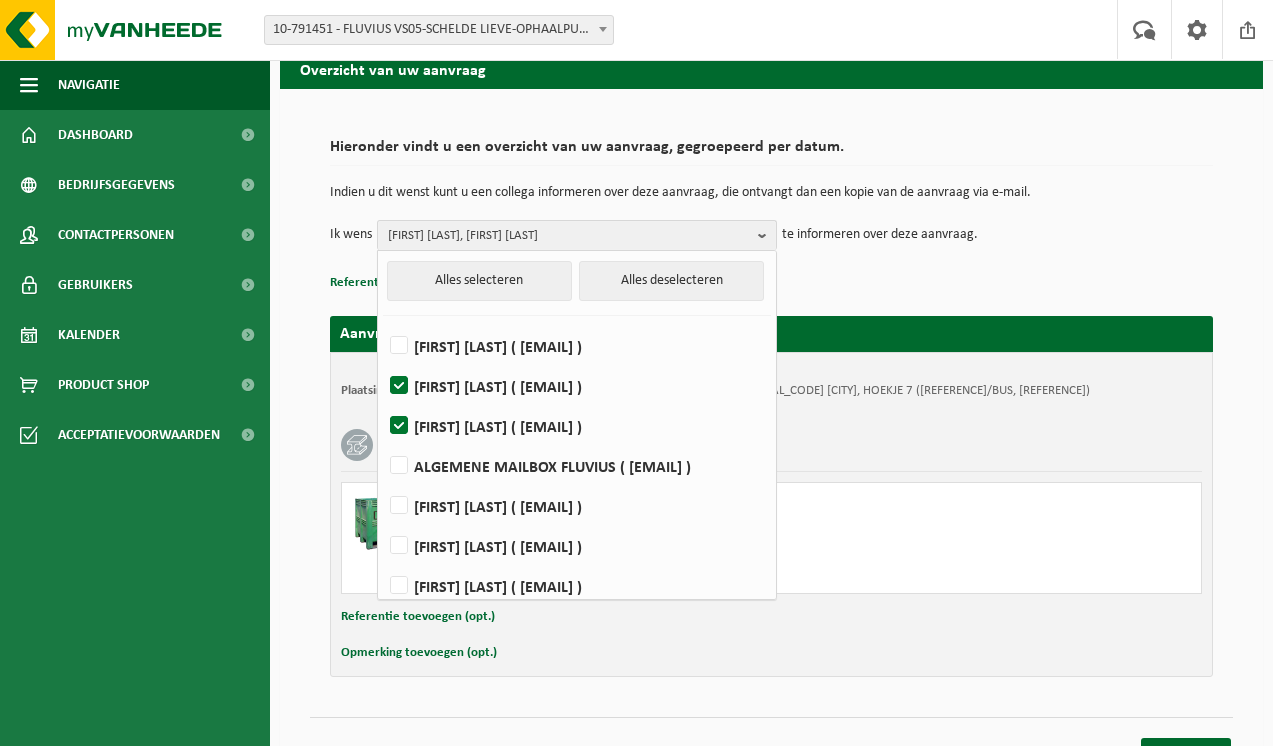scroll, scrollTop: 118, scrollLeft: 0, axis: vertical 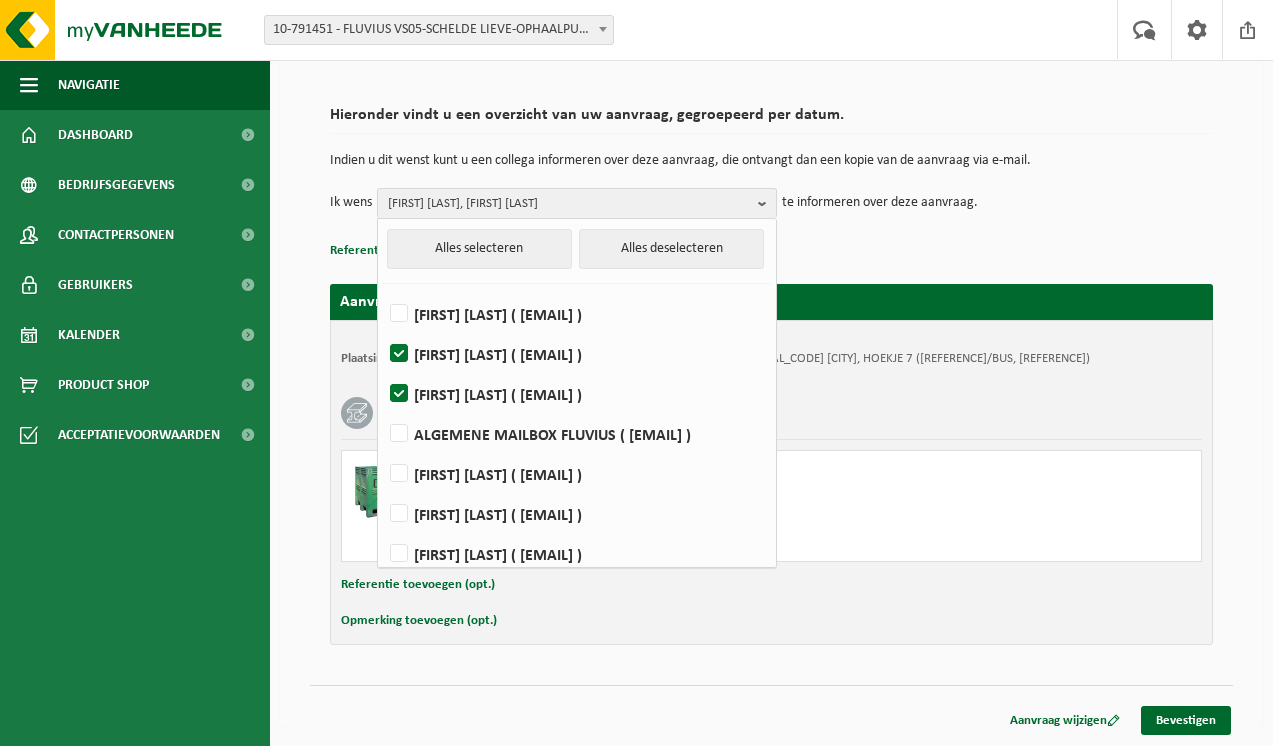 click on "Bevestigen" at bounding box center [1186, 720] 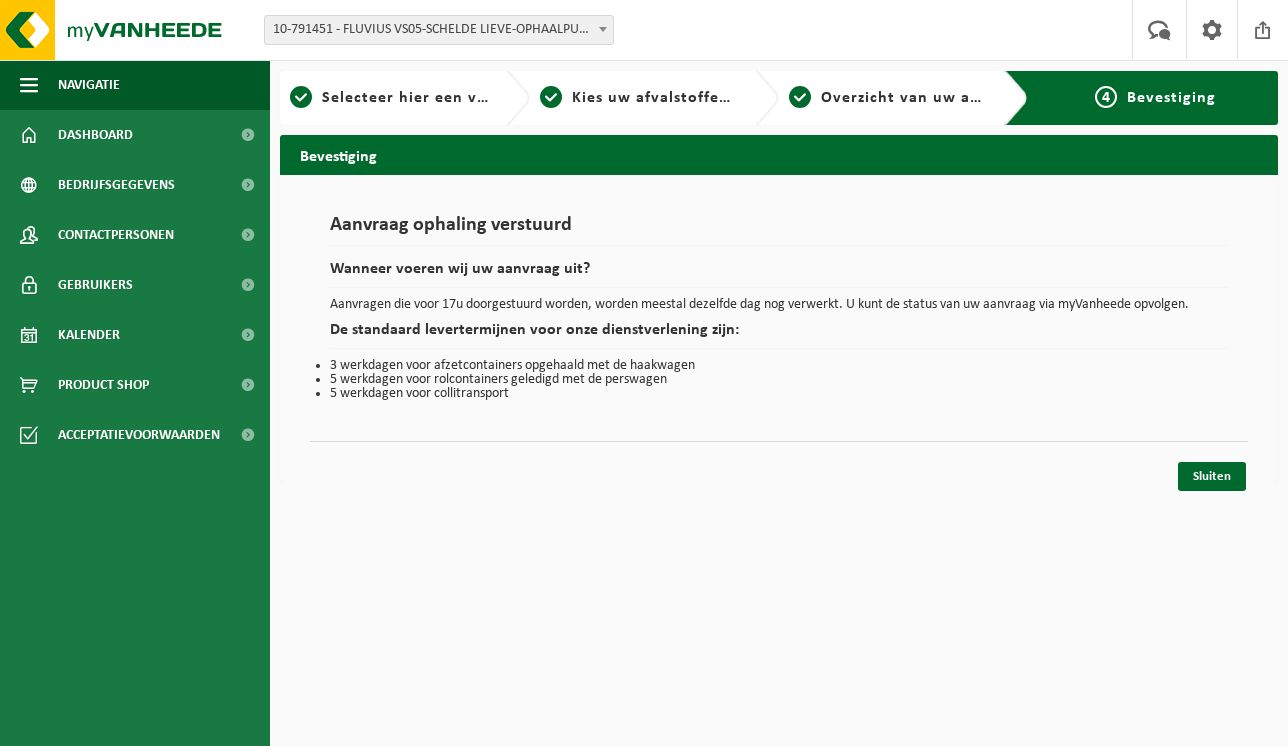 scroll, scrollTop: 0, scrollLeft: 0, axis: both 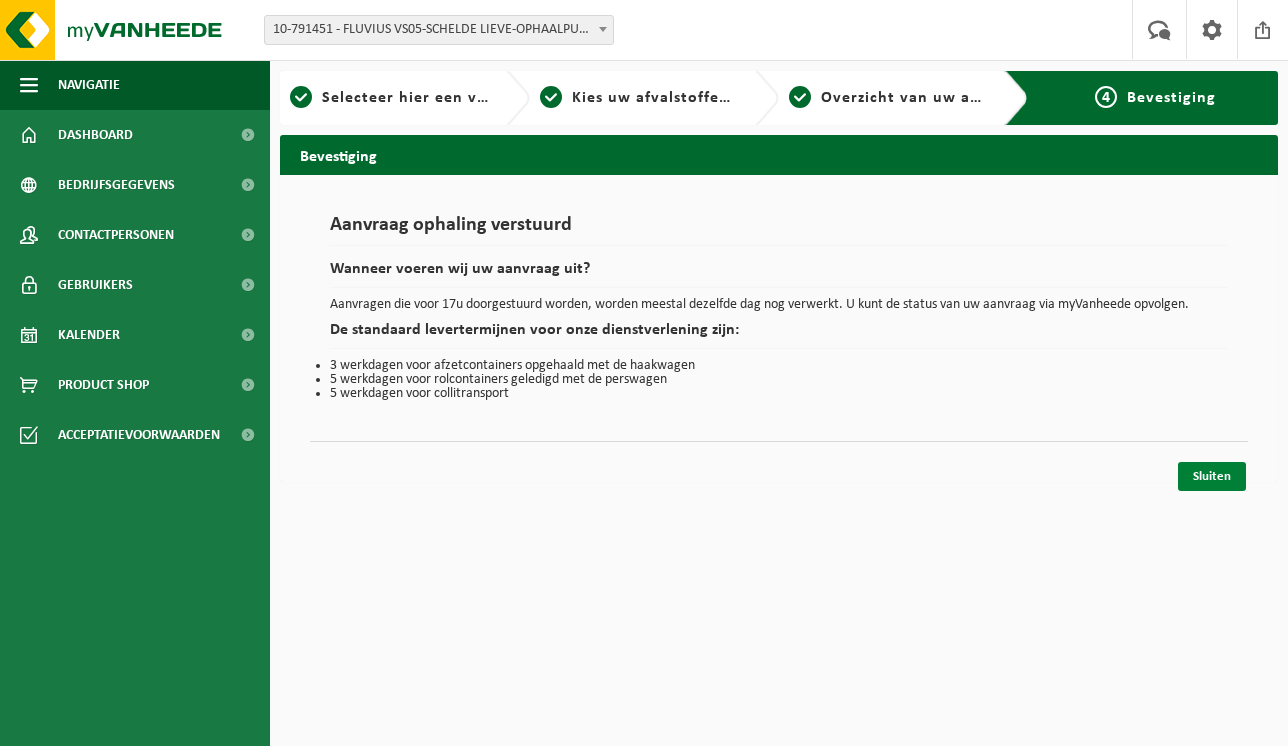 click on "Sluiten" at bounding box center (1212, 476) 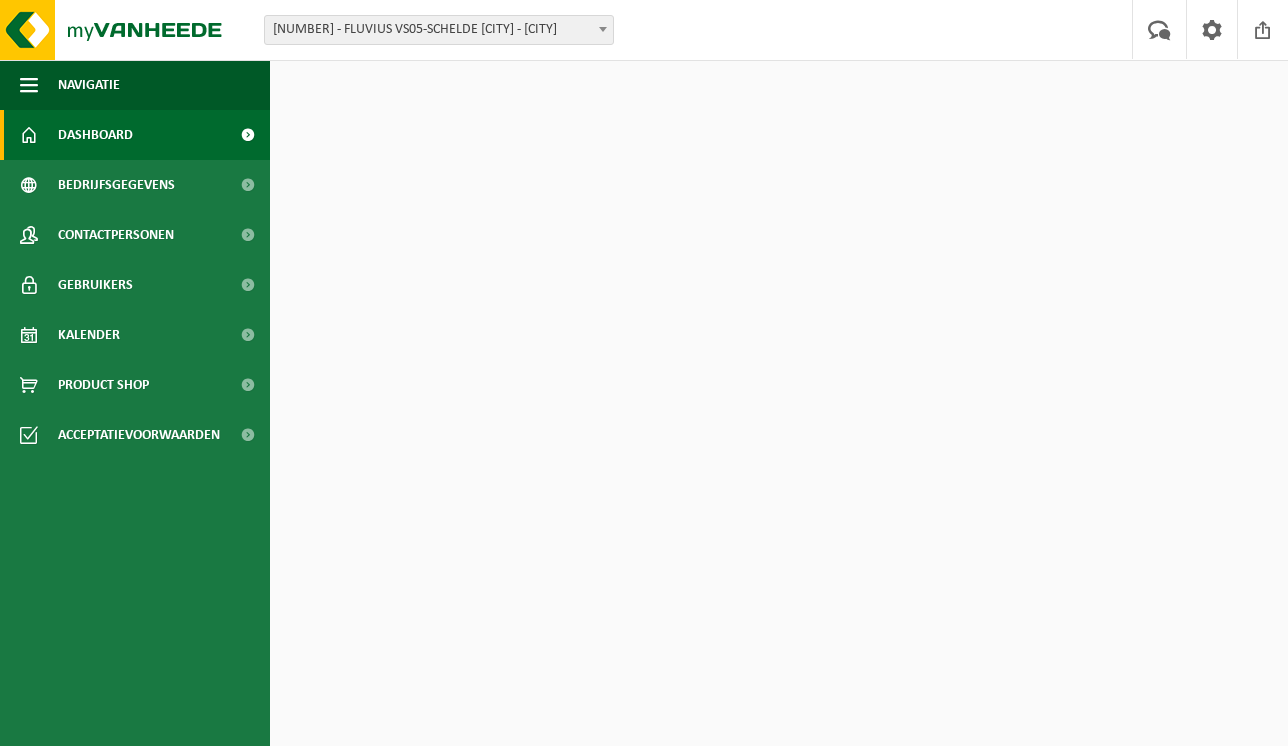 scroll, scrollTop: 0, scrollLeft: 0, axis: both 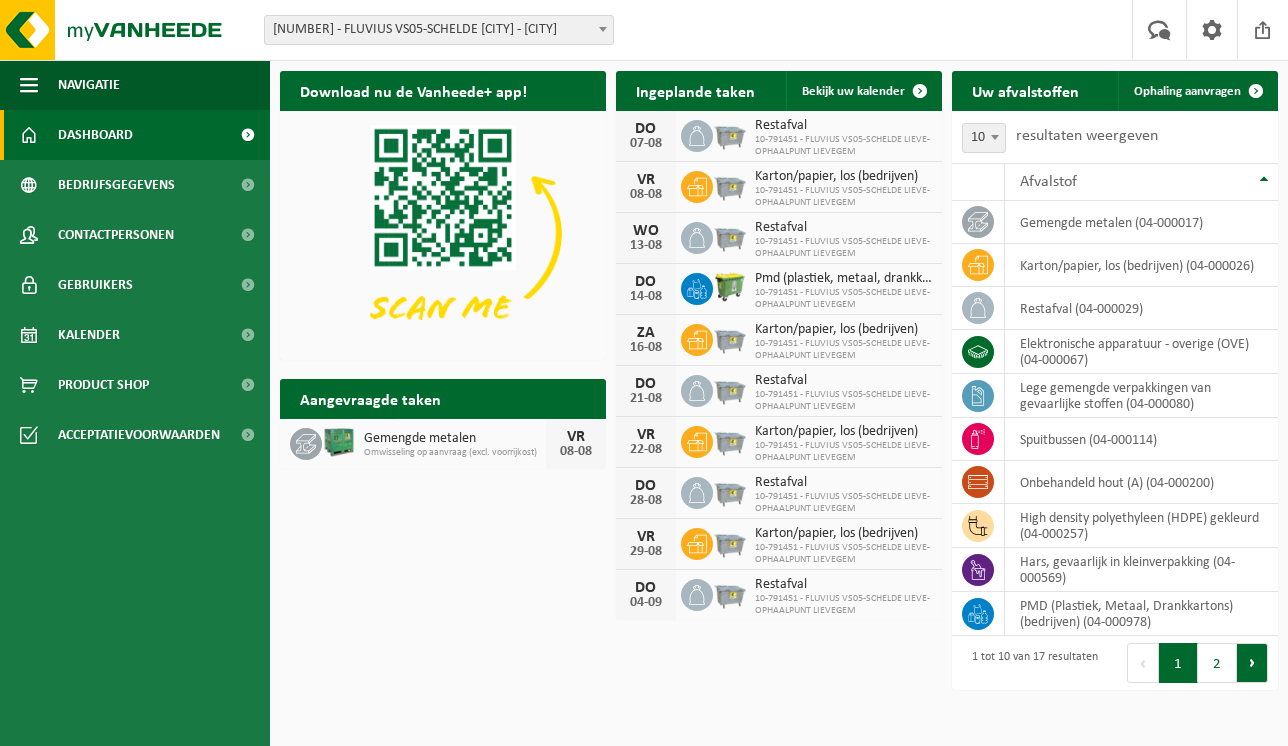 click on "Volgende" at bounding box center [1252, 663] 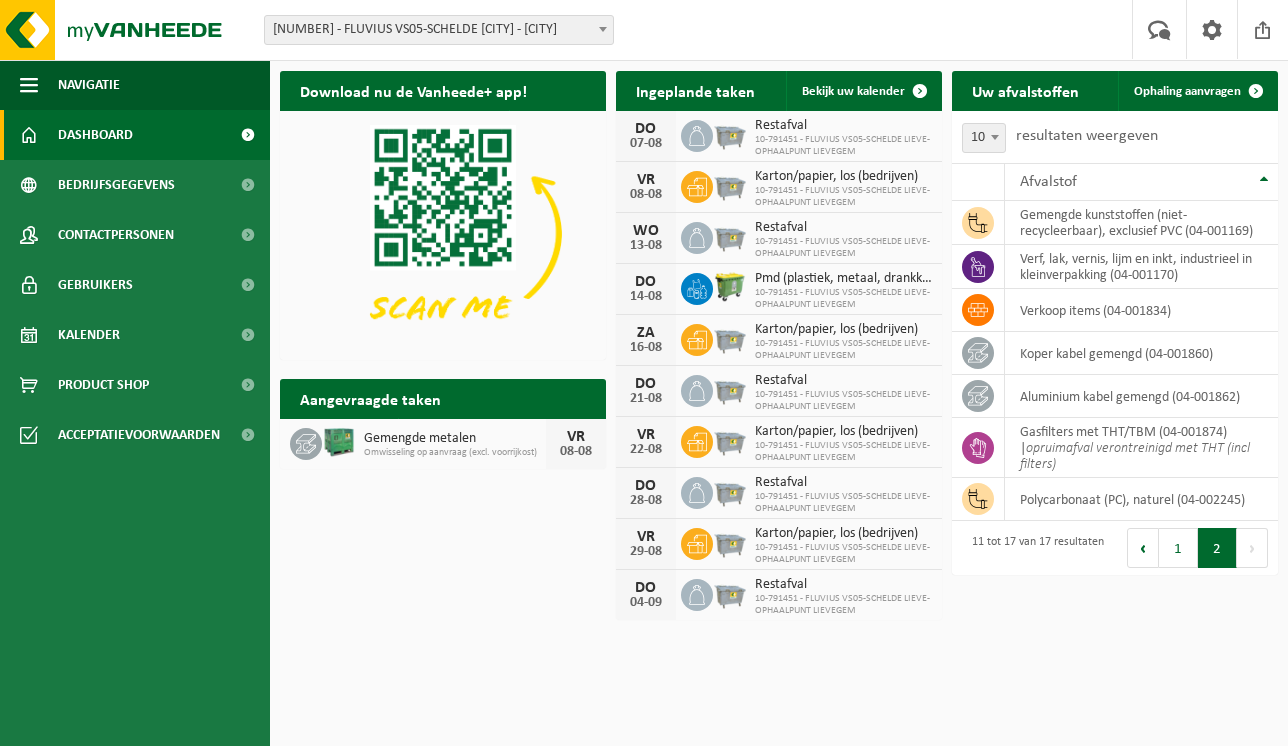 click on "1" at bounding box center [1178, 548] 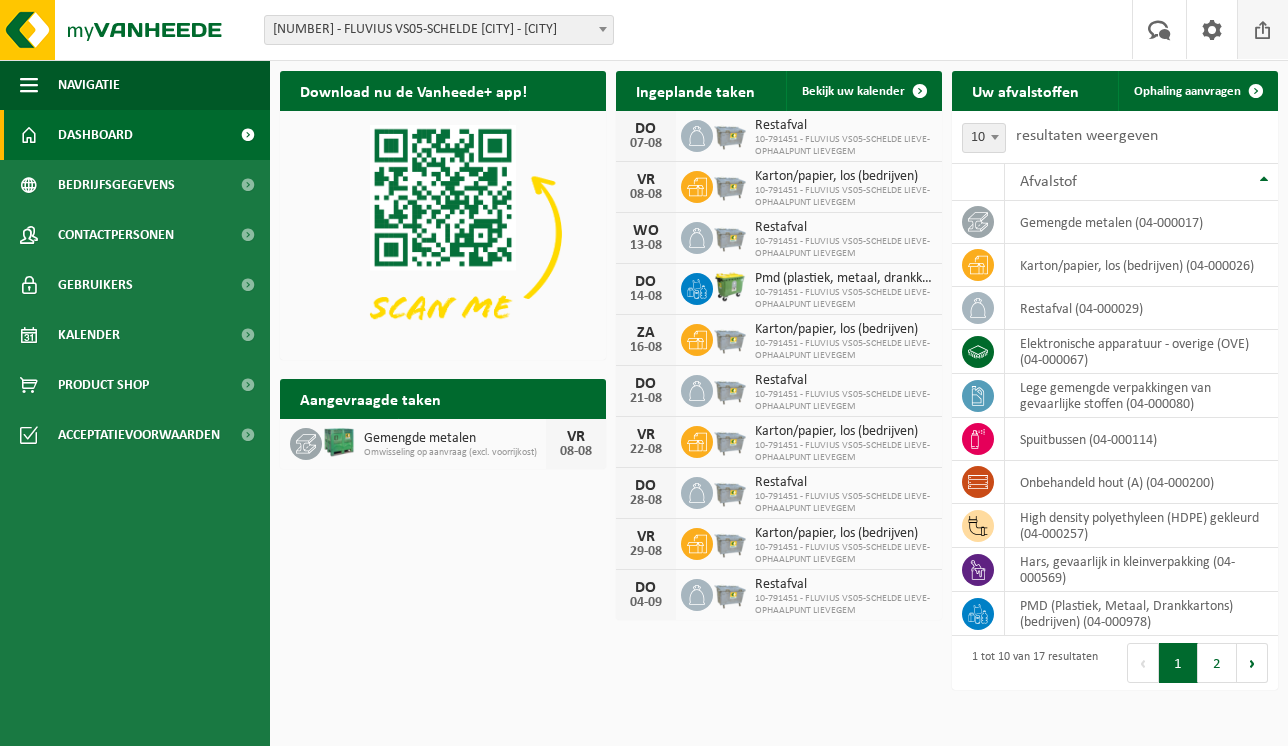 click at bounding box center [1263, 29] 